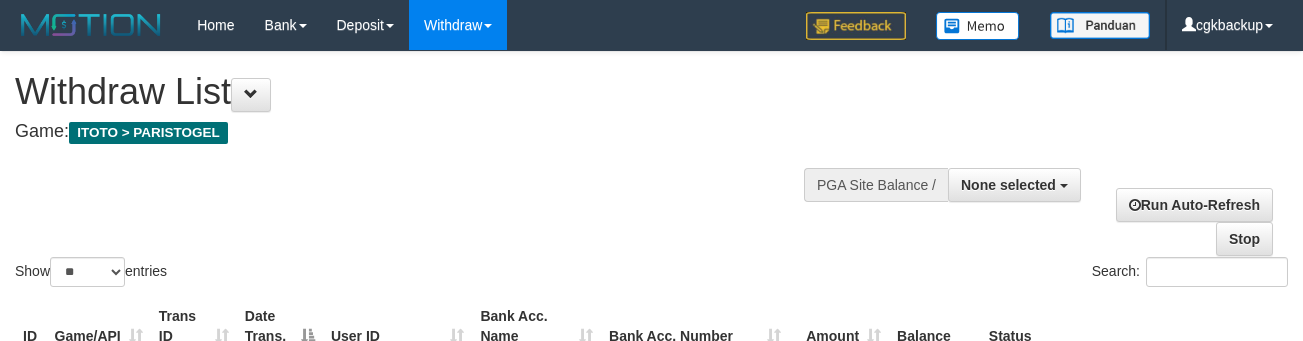 select 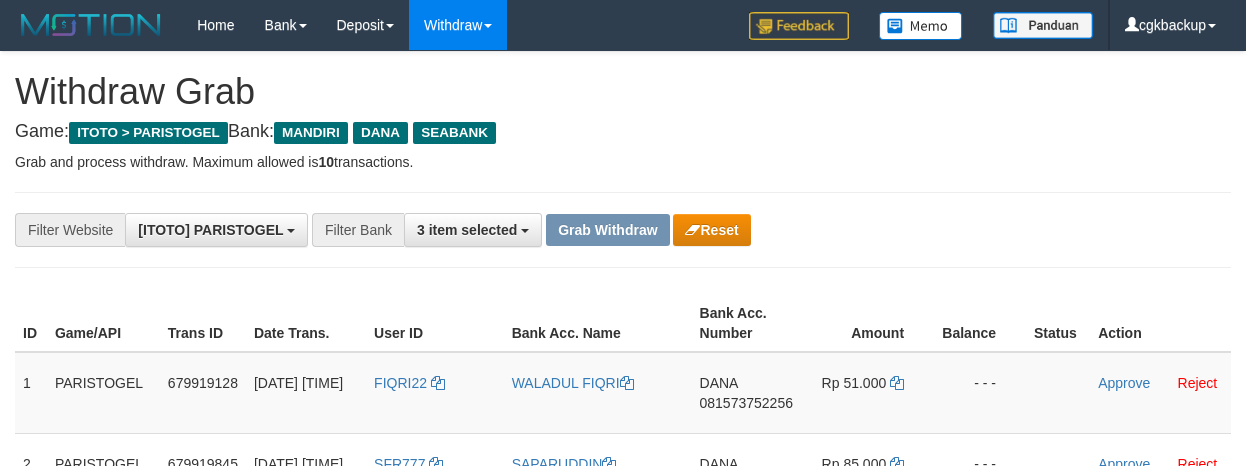 scroll, scrollTop: 535, scrollLeft: 0, axis: vertical 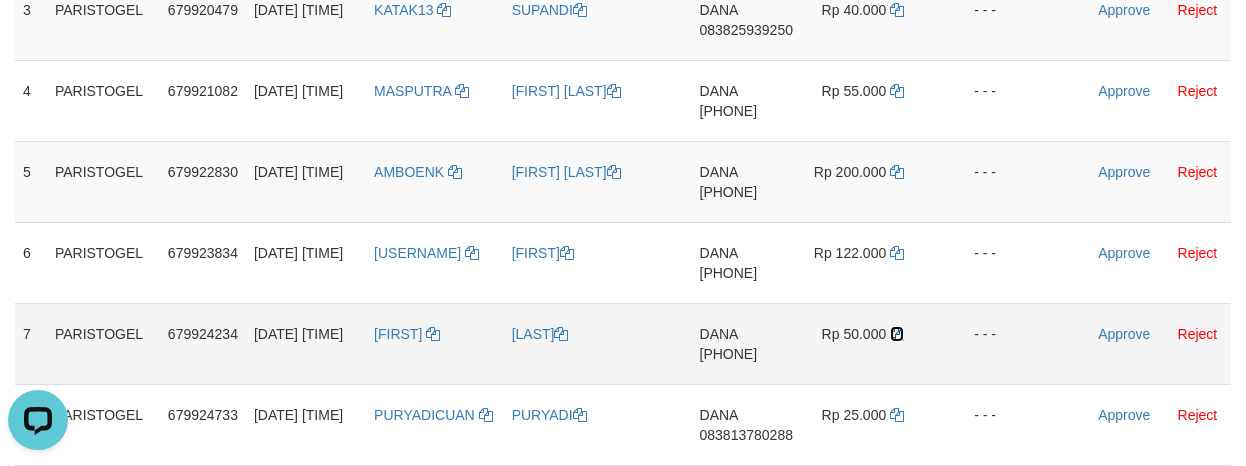 drag, startPoint x: 904, startPoint y: 336, endPoint x: 768, endPoint y: 335, distance: 136.00368 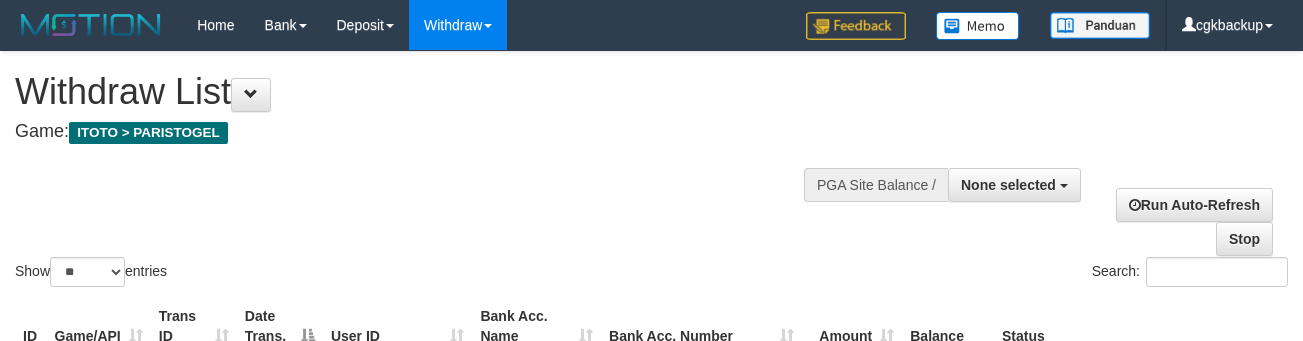 select 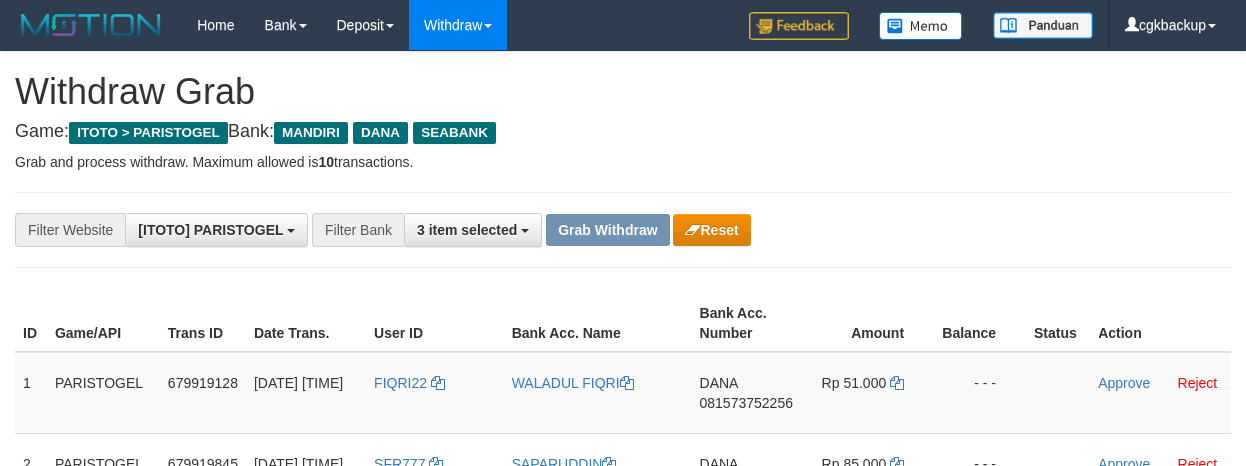 scroll, scrollTop: 535, scrollLeft: 0, axis: vertical 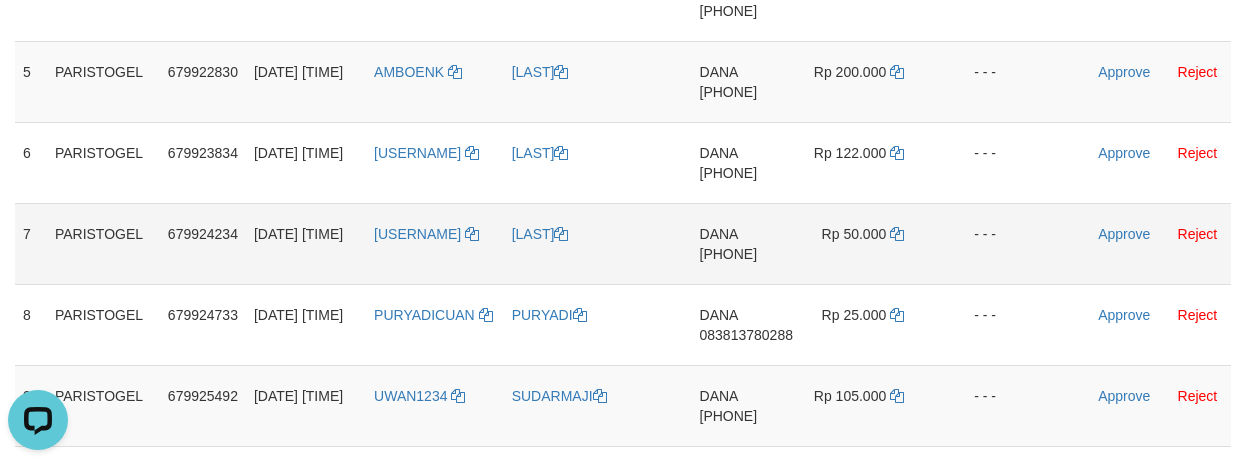 click on "- - -" at bounding box center [980, 243] 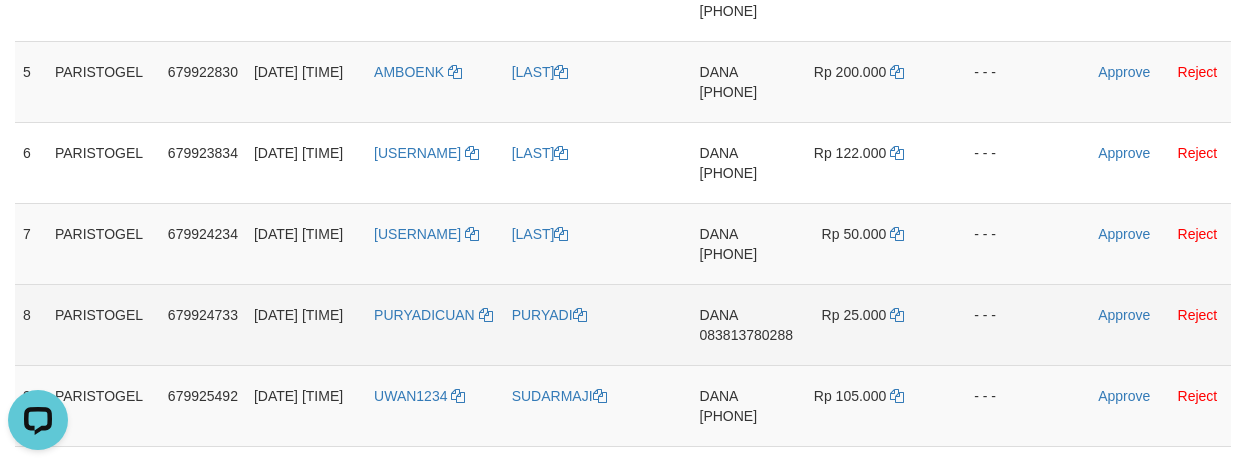 click on "DANA
083813780288" at bounding box center (749, 324) 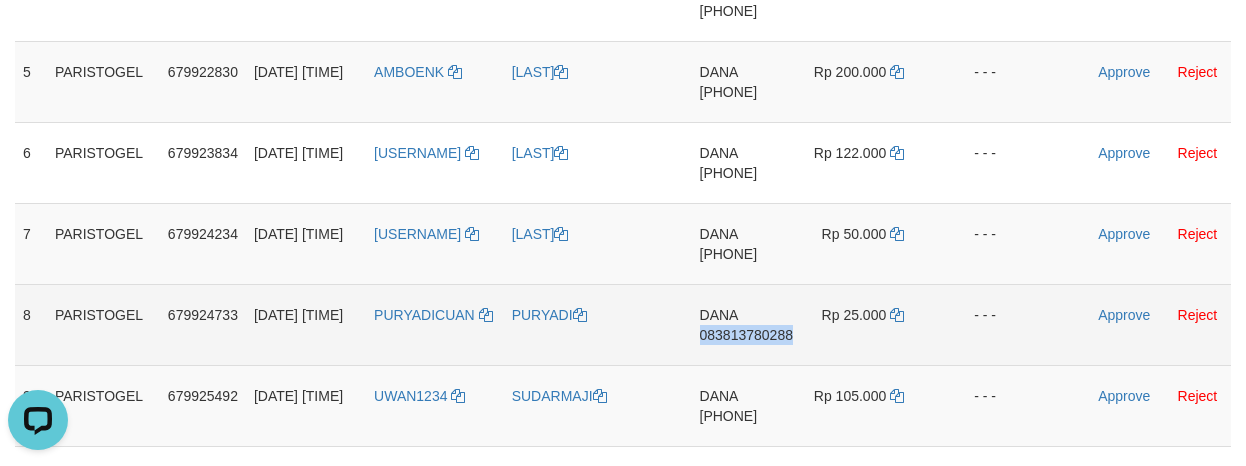 click on "DANA
083813780288" at bounding box center [749, 324] 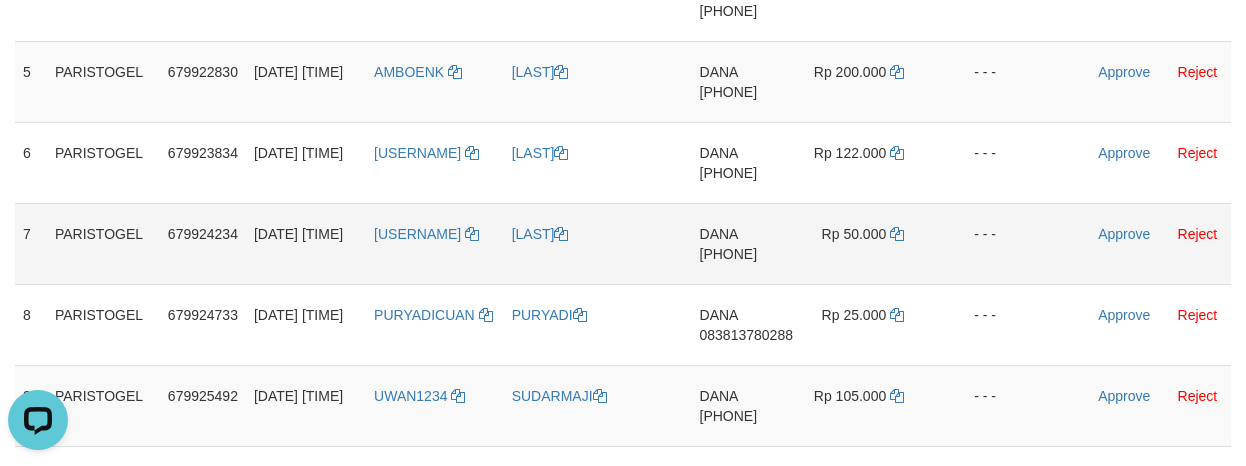 click on "- - -" at bounding box center [980, 243] 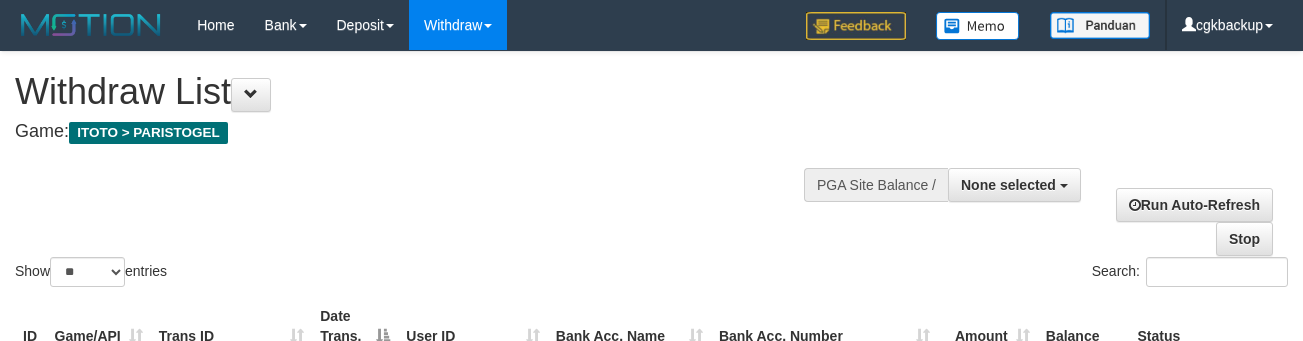 select 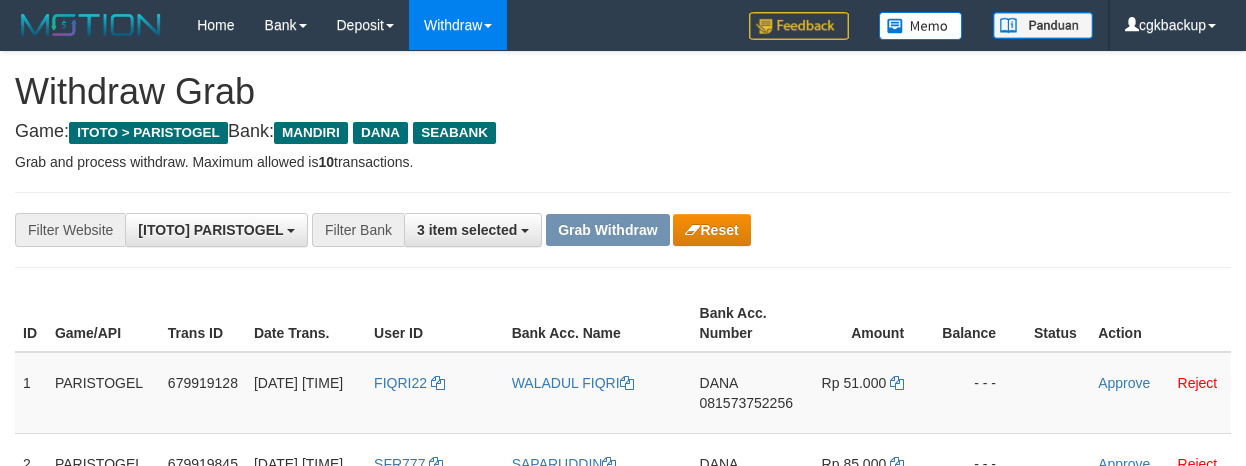 scroll, scrollTop: 635, scrollLeft: 0, axis: vertical 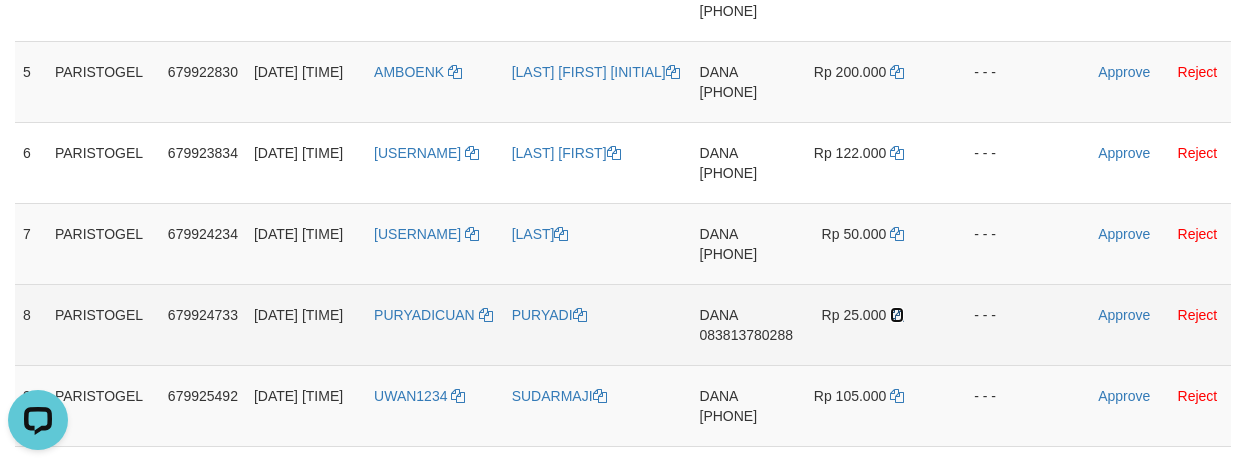 click at bounding box center (897, 315) 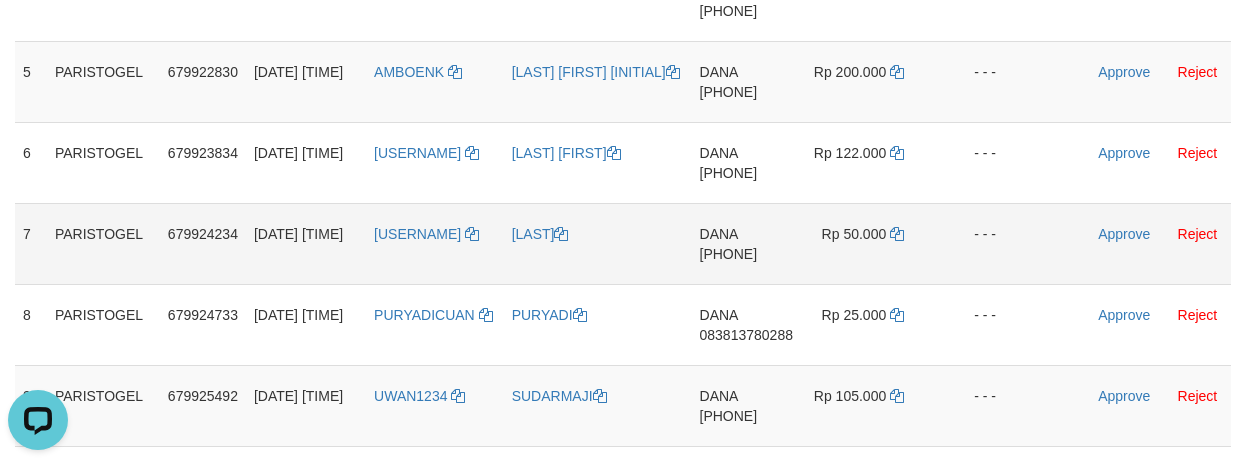 click on "- - -" at bounding box center (980, 243) 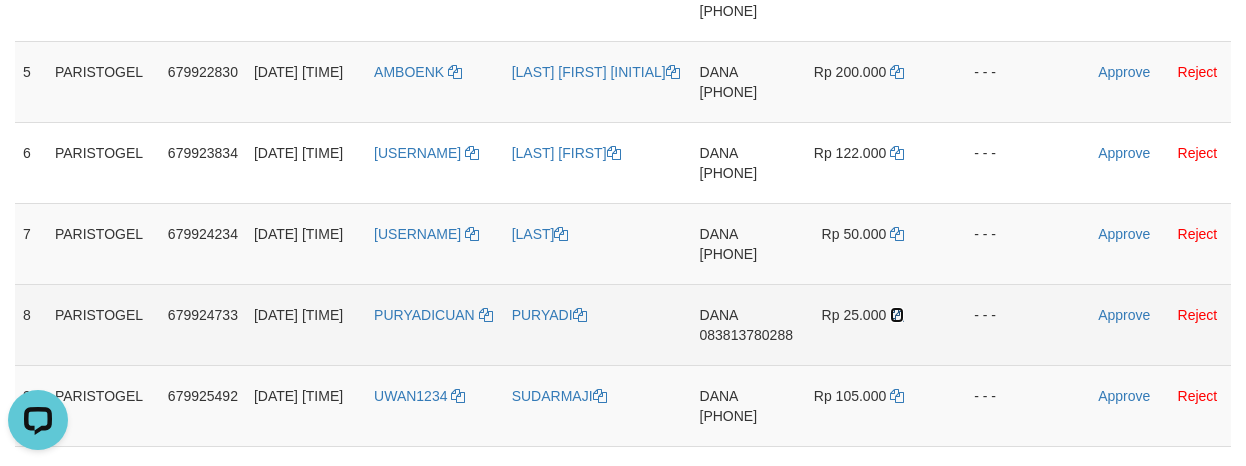 click at bounding box center [897, 315] 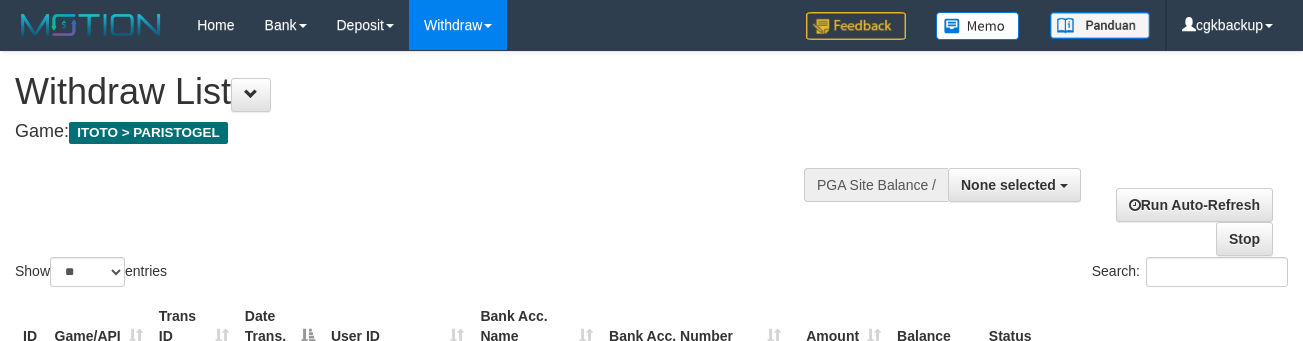 select 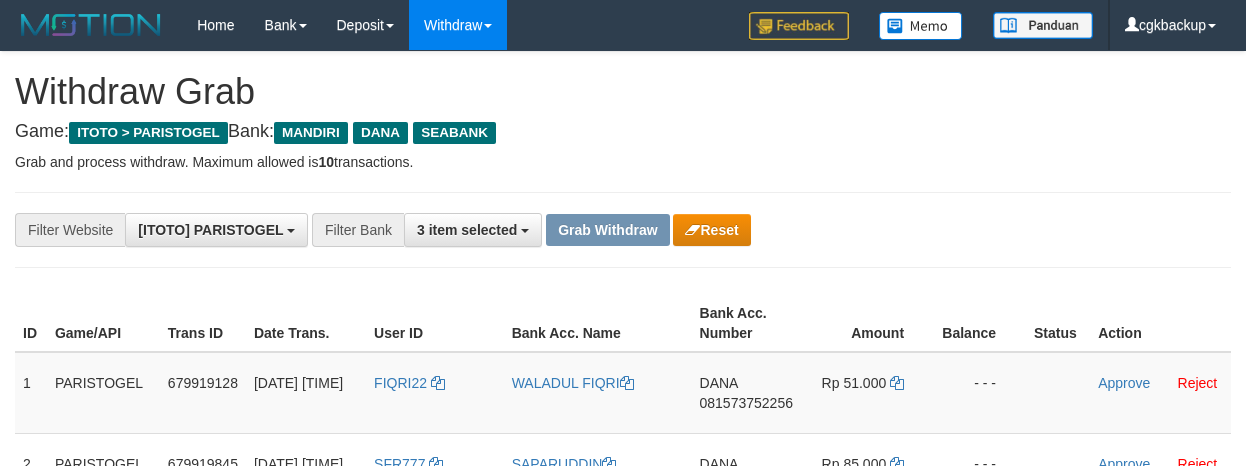 scroll, scrollTop: 635, scrollLeft: 0, axis: vertical 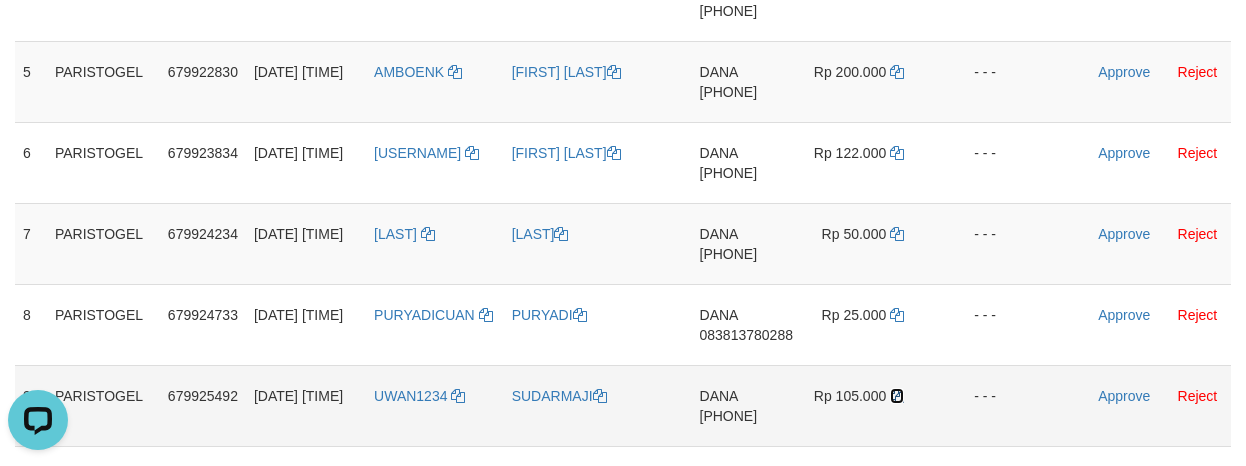 click at bounding box center (897, 396) 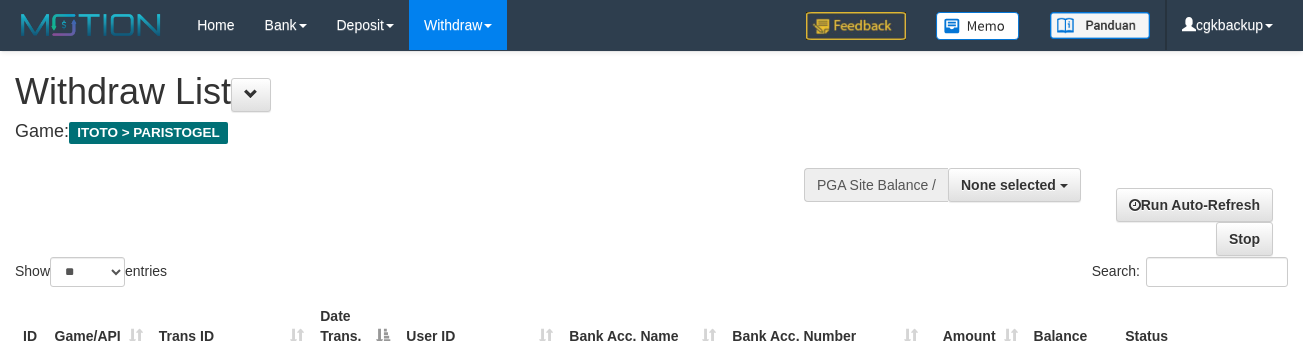 select 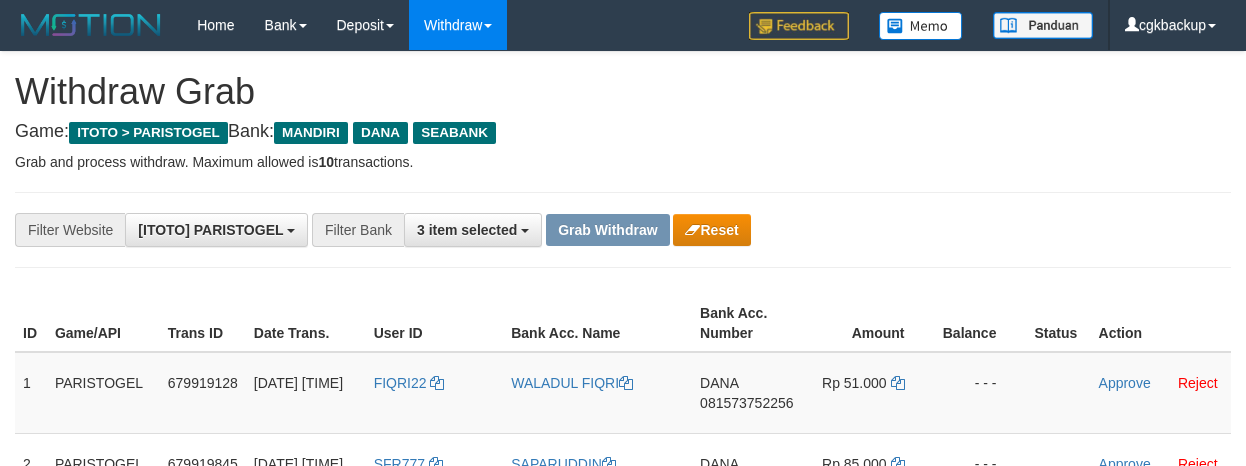 scroll, scrollTop: 635, scrollLeft: 0, axis: vertical 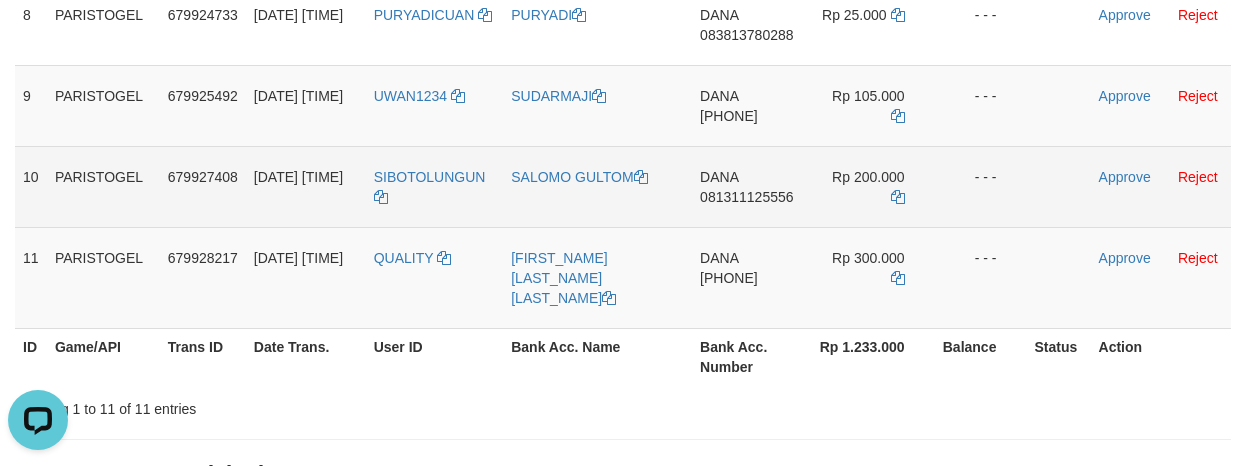 click on "081311125556" at bounding box center [746, 197] 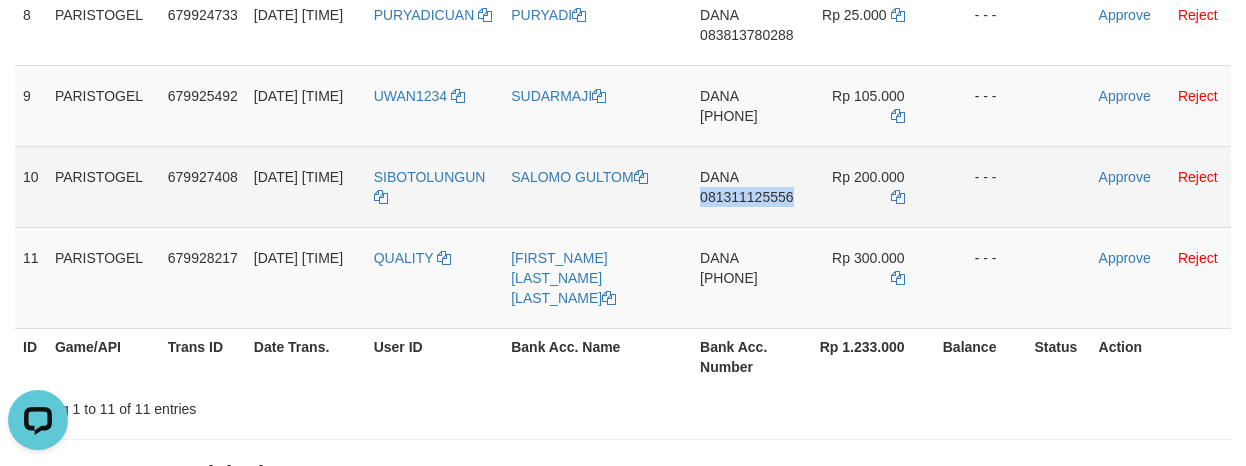 click on "DANA
081311125556" at bounding box center (749, 186) 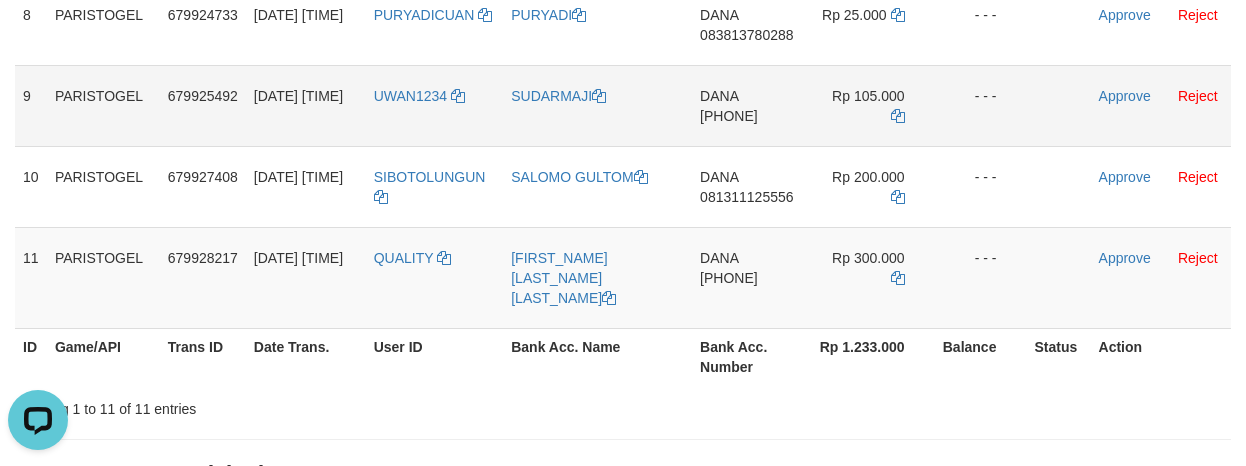 click on "- - -" at bounding box center [981, 105] 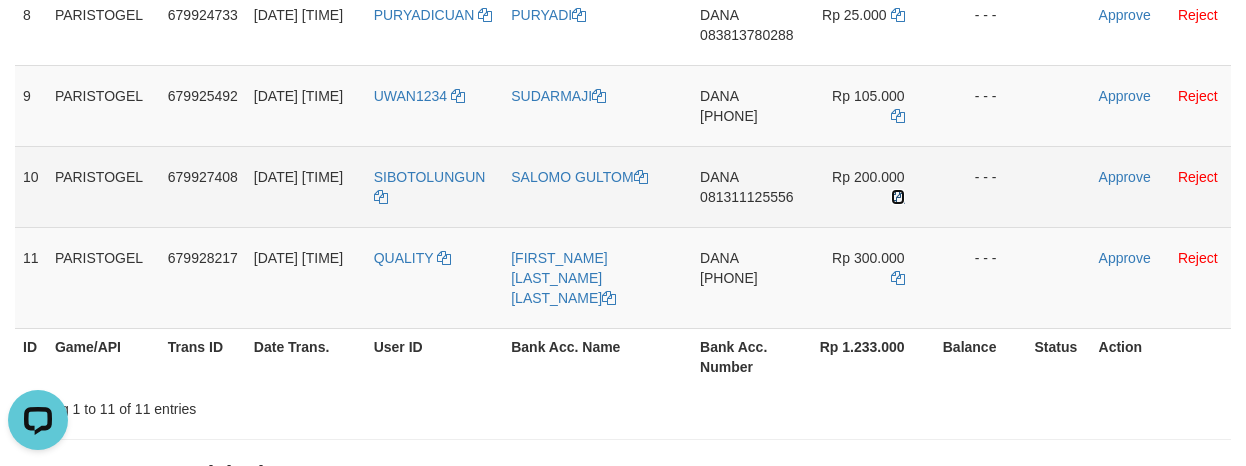 click at bounding box center [898, 197] 